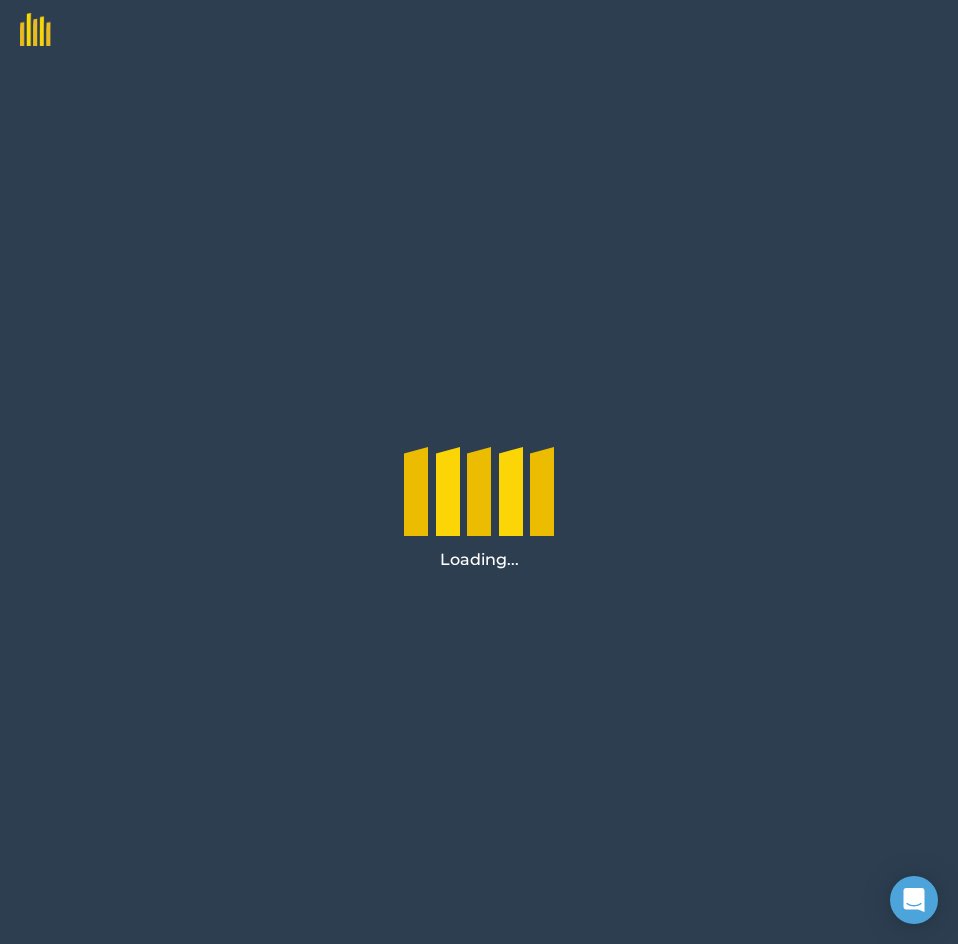 scroll, scrollTop: 0, scrollLeft: 0, axis: both 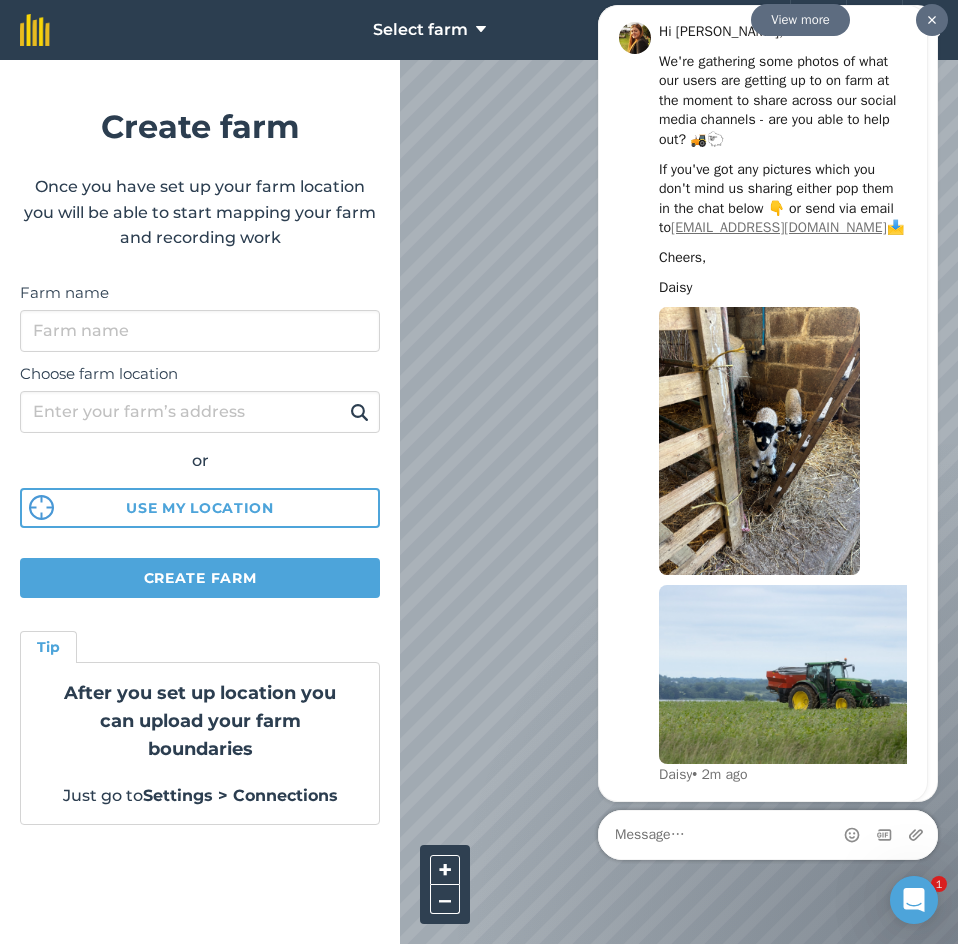 click at bounding box center [932, 20] 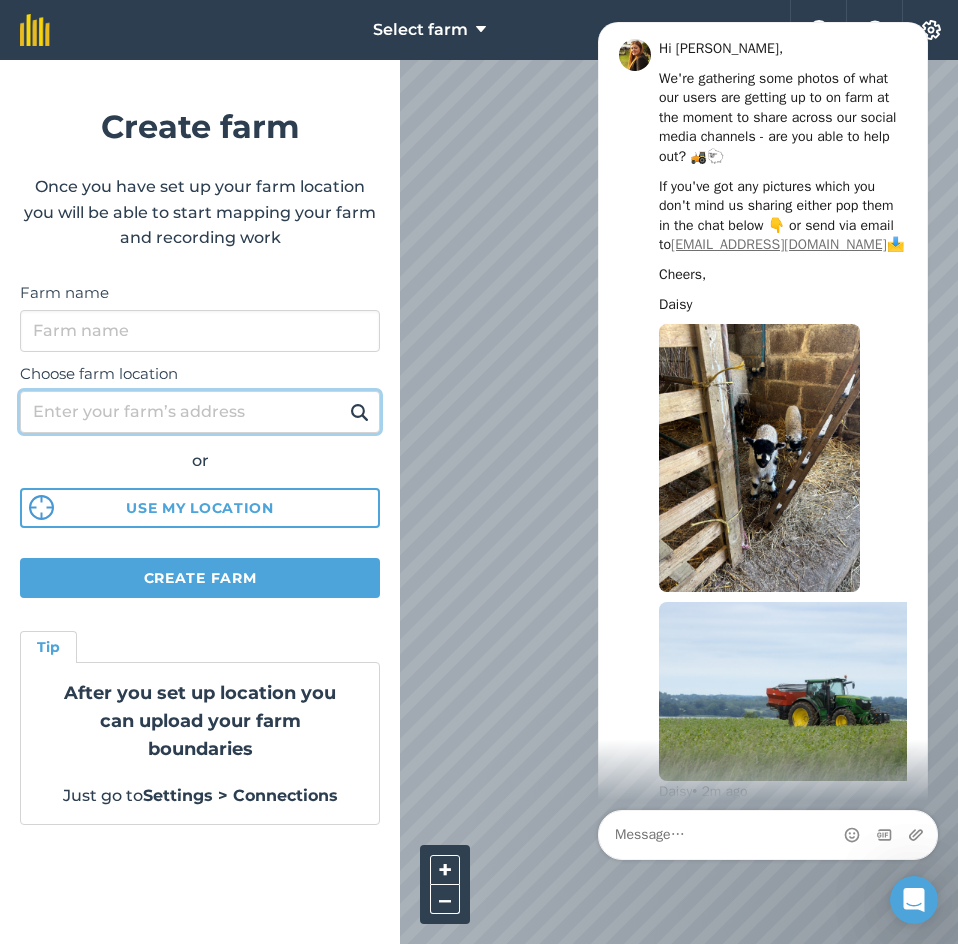 click on "Choose farm location" at bounding box center (200, 412) 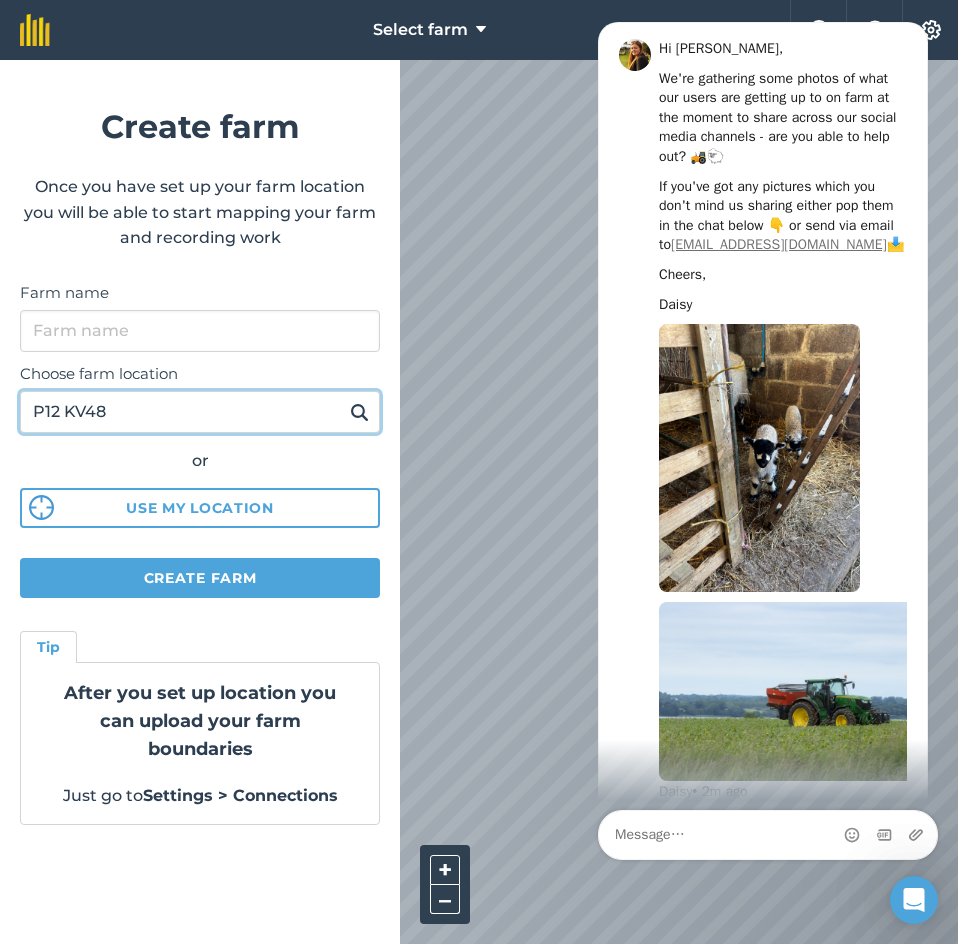 type on "P12 KV48" 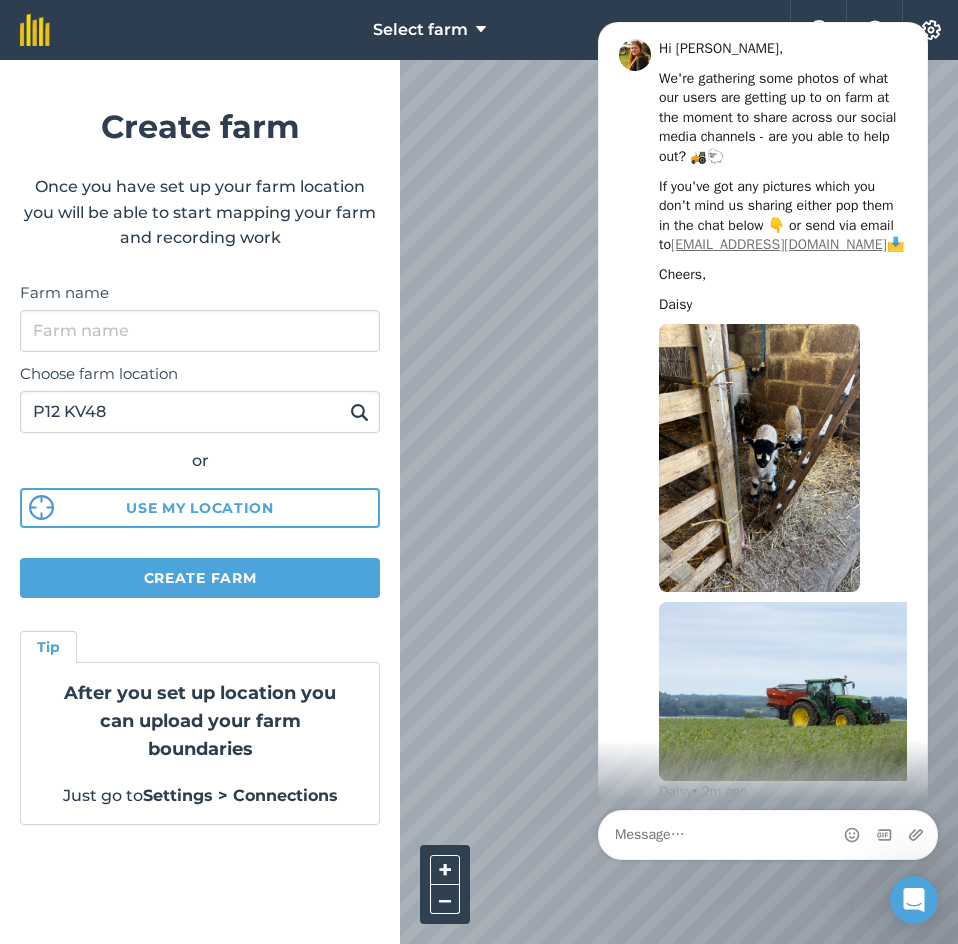 click at bounding box center [359, 412] 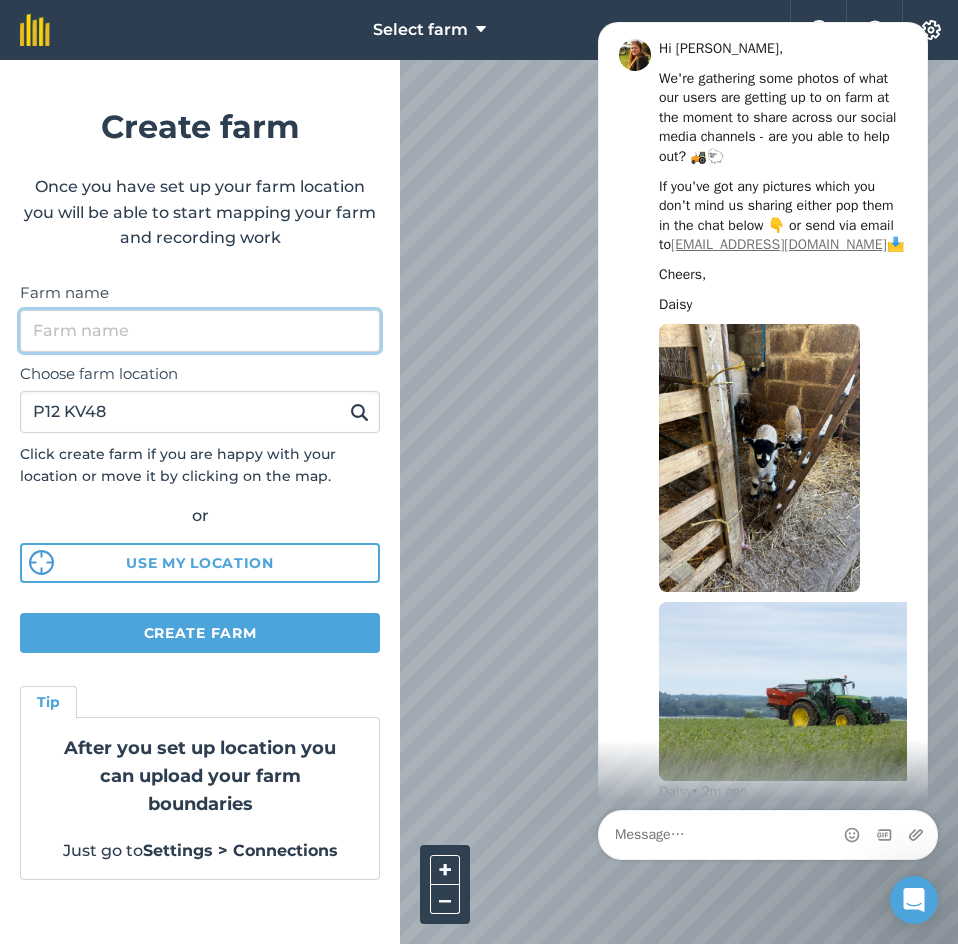 click on "Farm name" at bounding box center [200, 331] 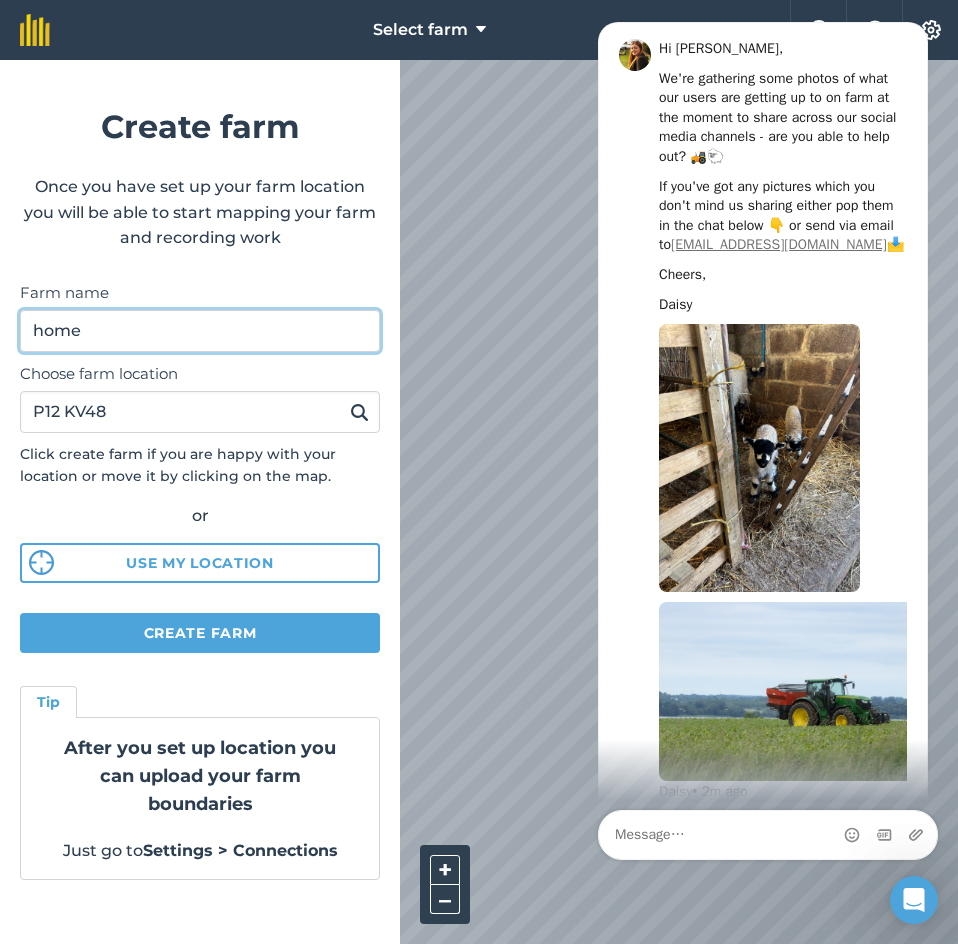 type on "home" 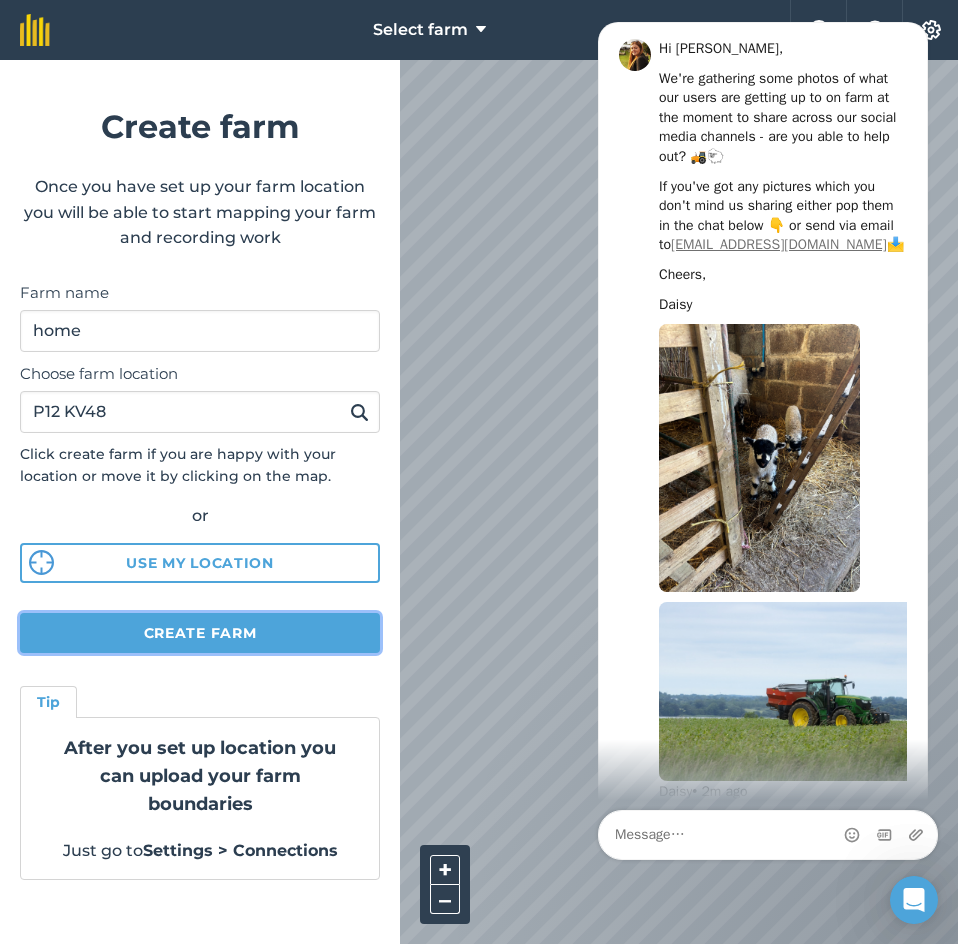click on "Create farm" at bounding box center [200, 633] 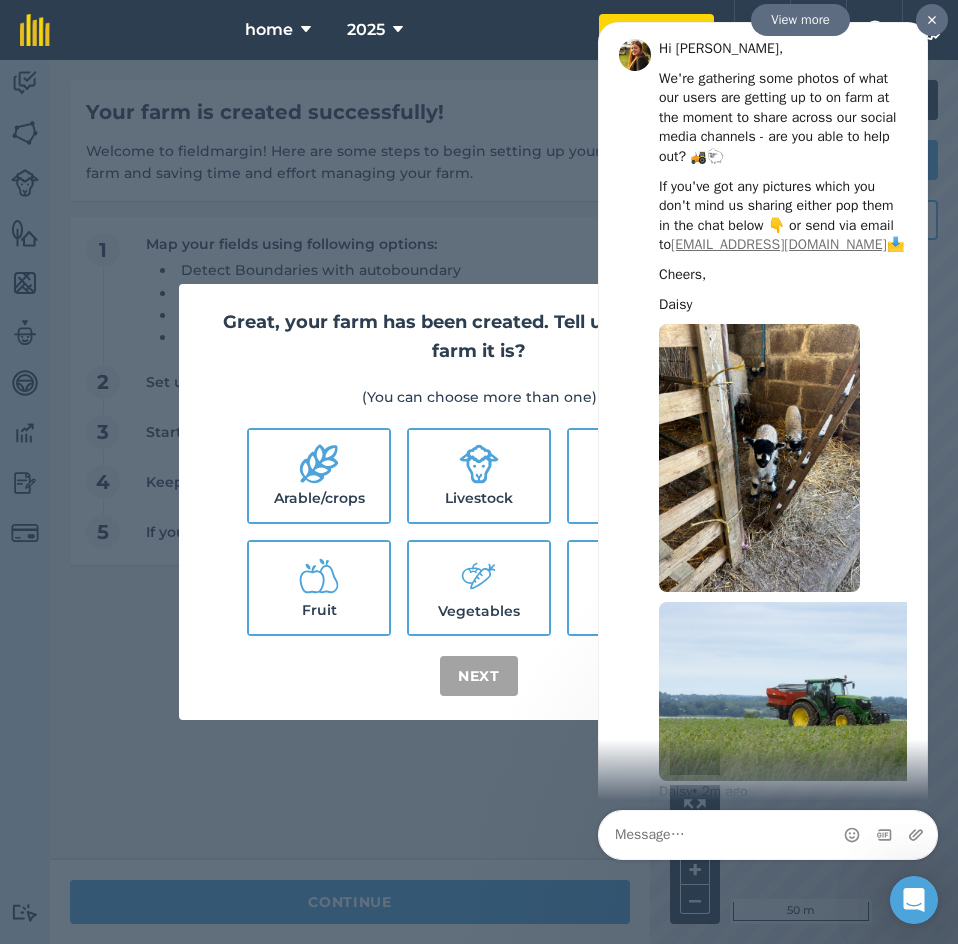 click at bounding box center (932, 20) 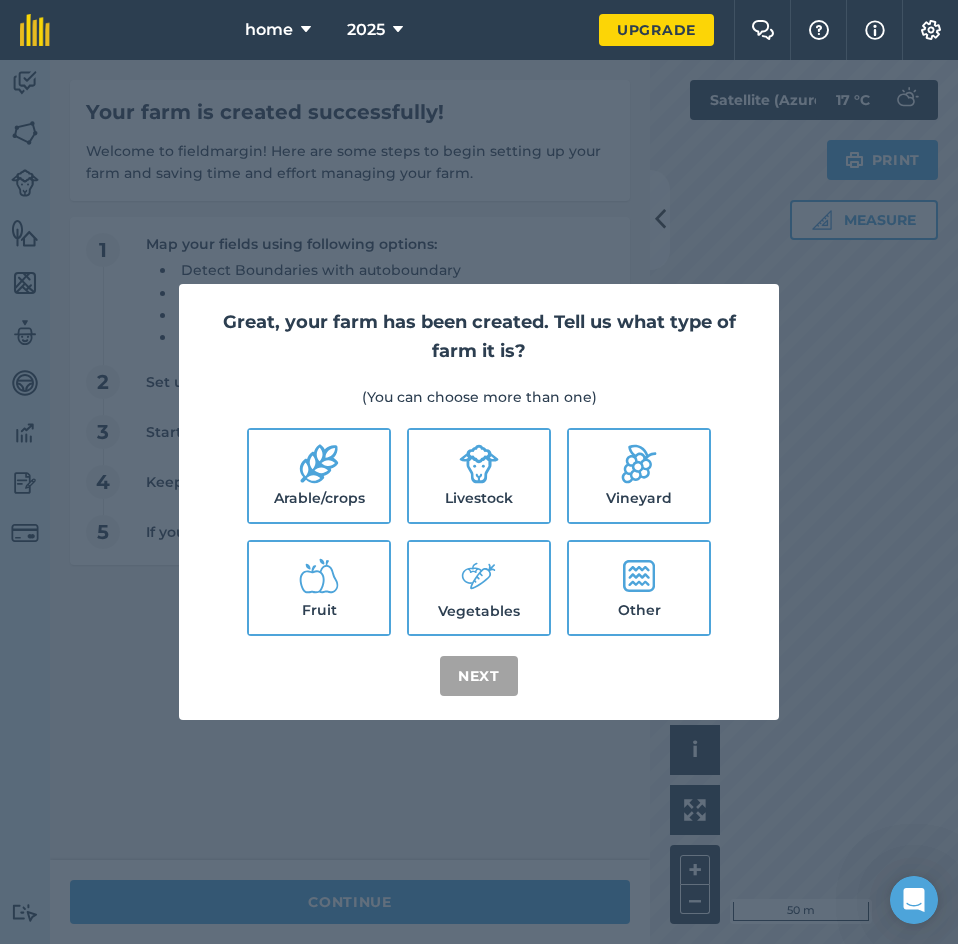 click on "Livestock" at bounding box center [479, 476] 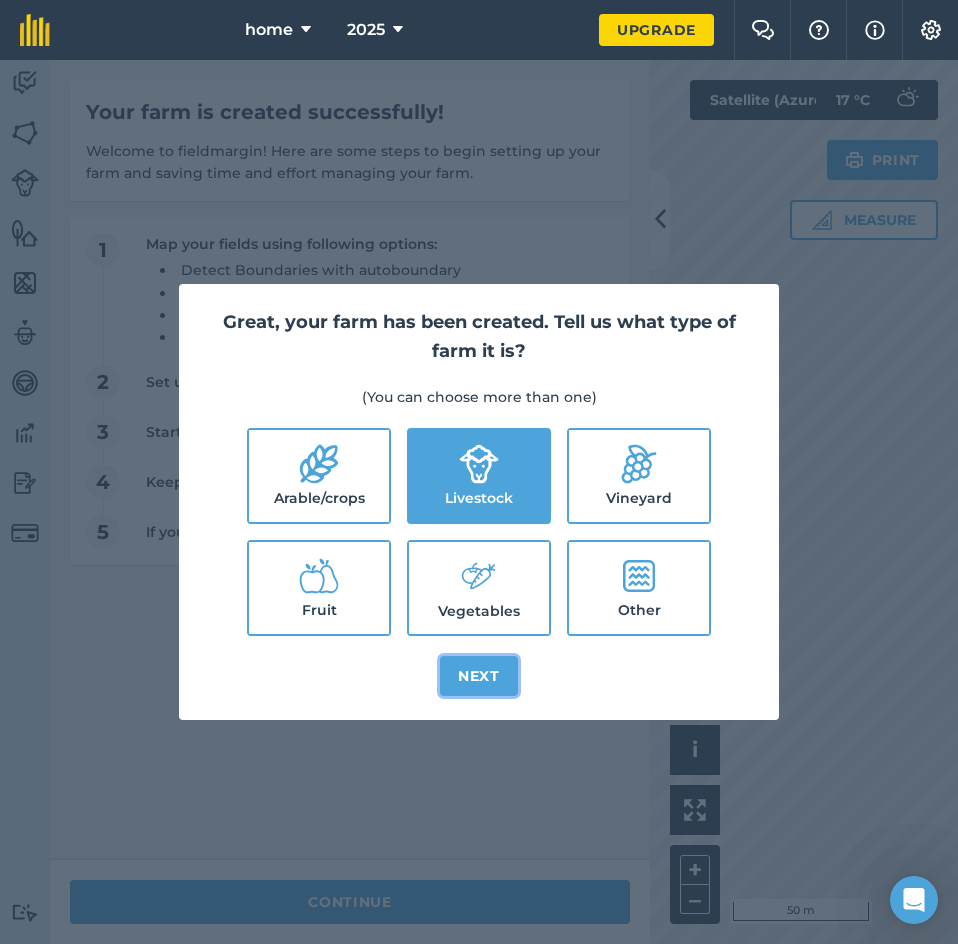 click on "Next" at bounding box center (479, 676) 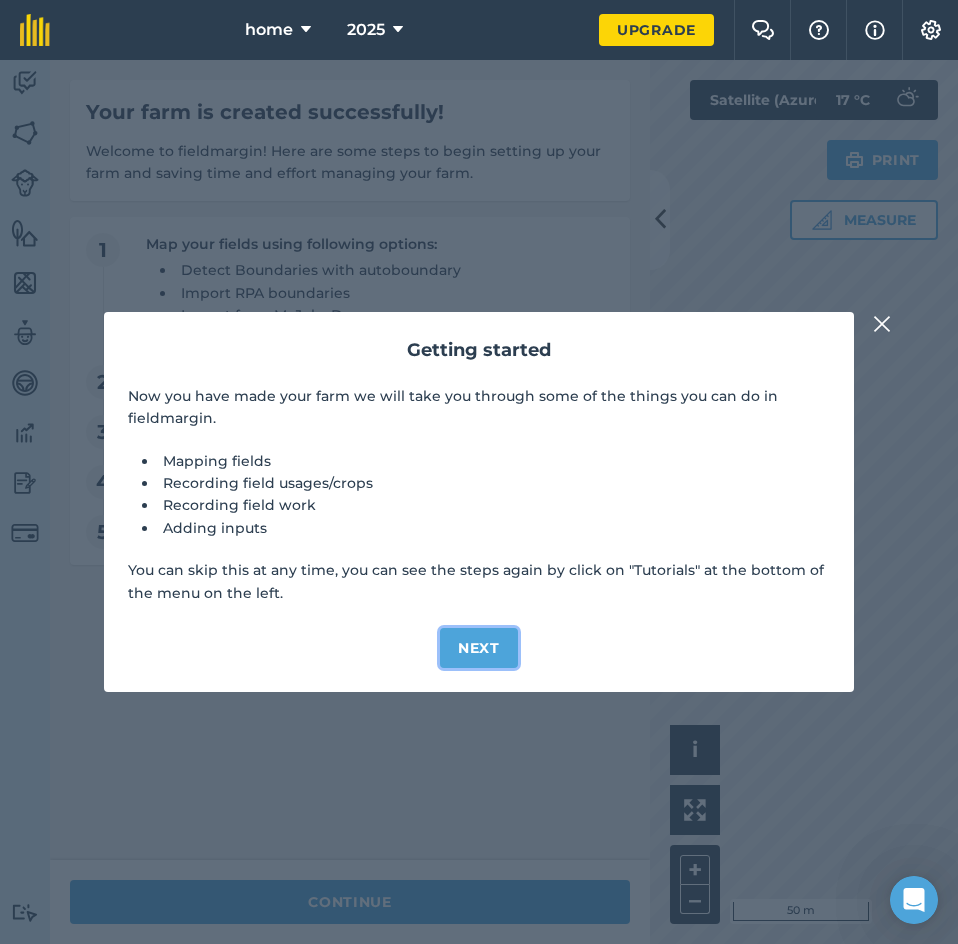 click on "Next" at bounding box center [479, 648] 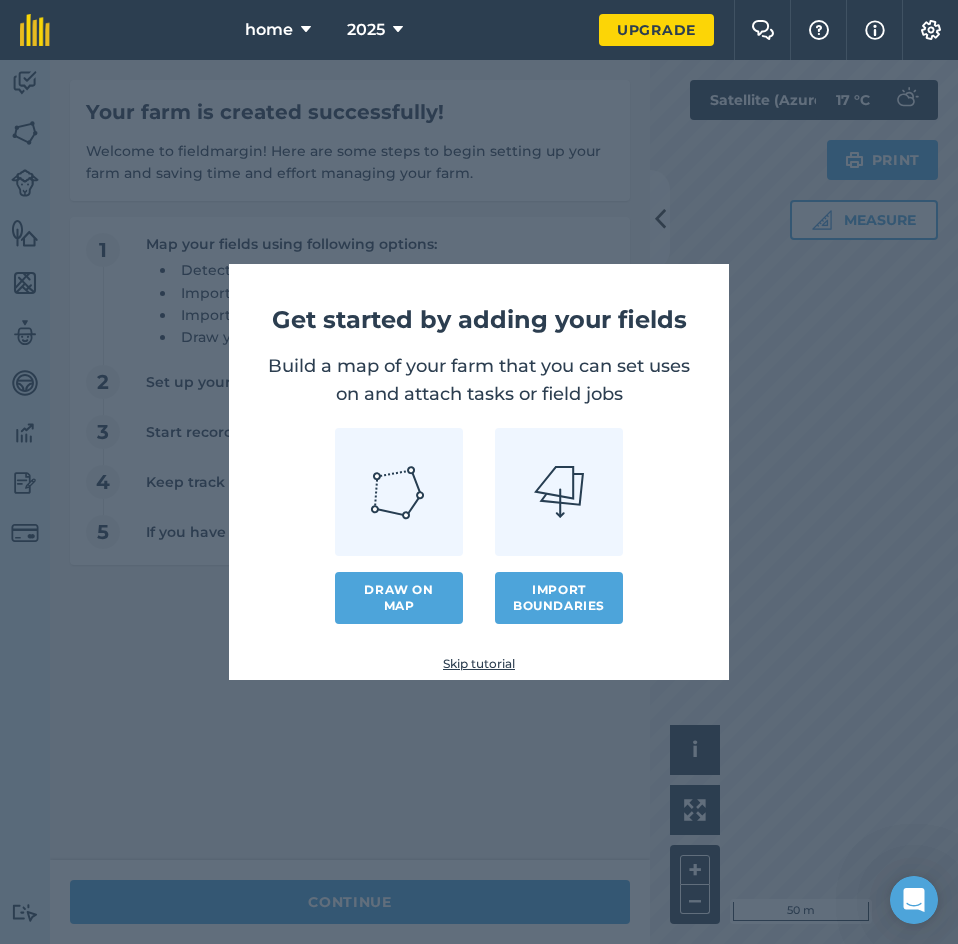 click on "Skip tutorial" at bounding box center [479, 664] 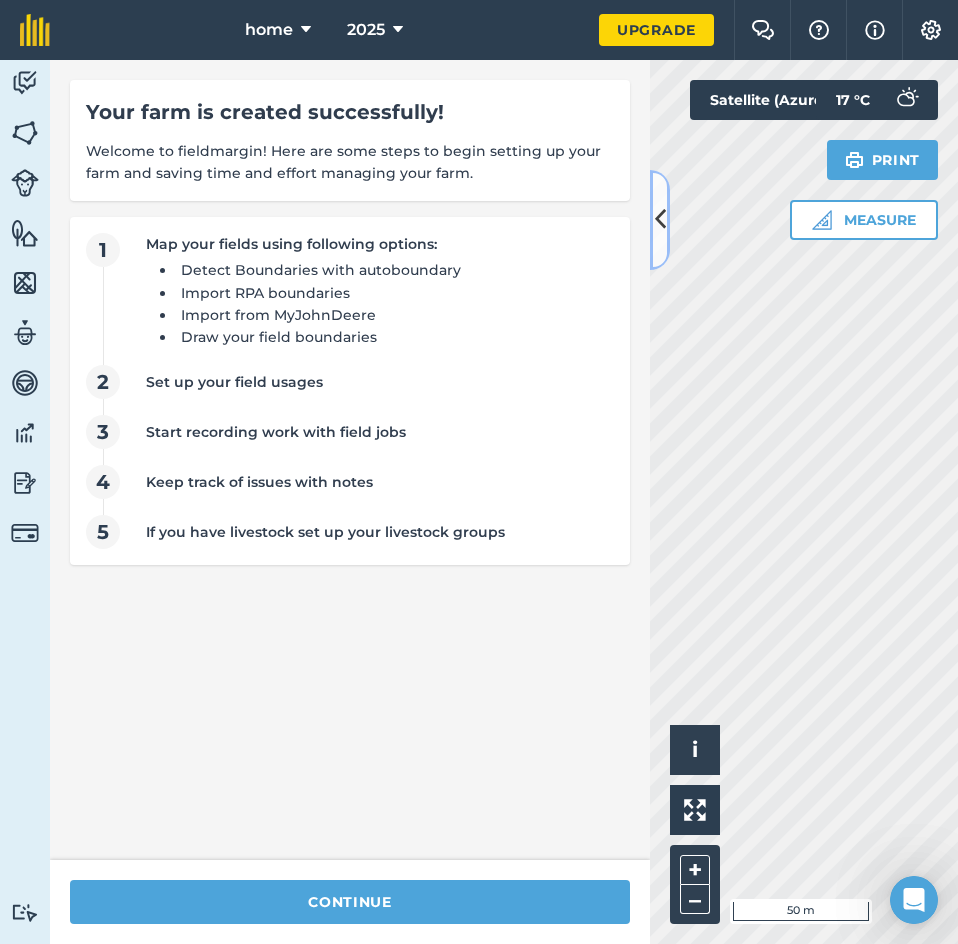 click at bounding box center [660, 219] 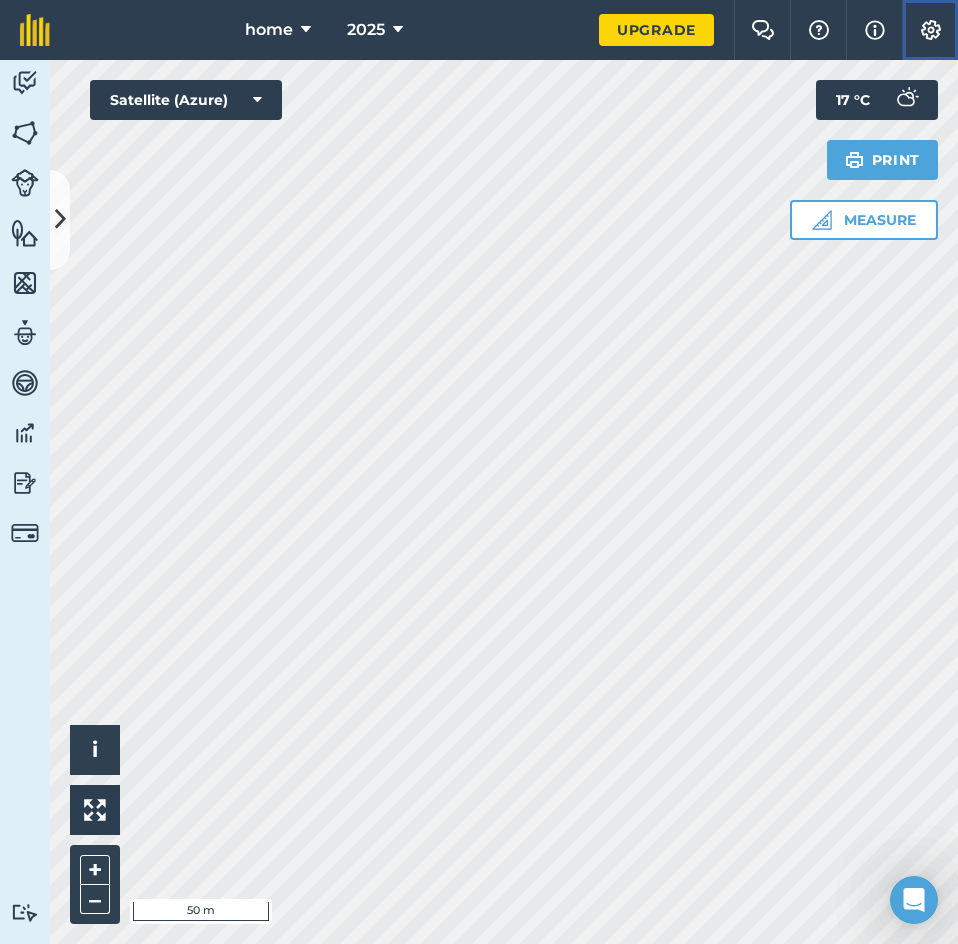 click at bounding box center [931, 30] 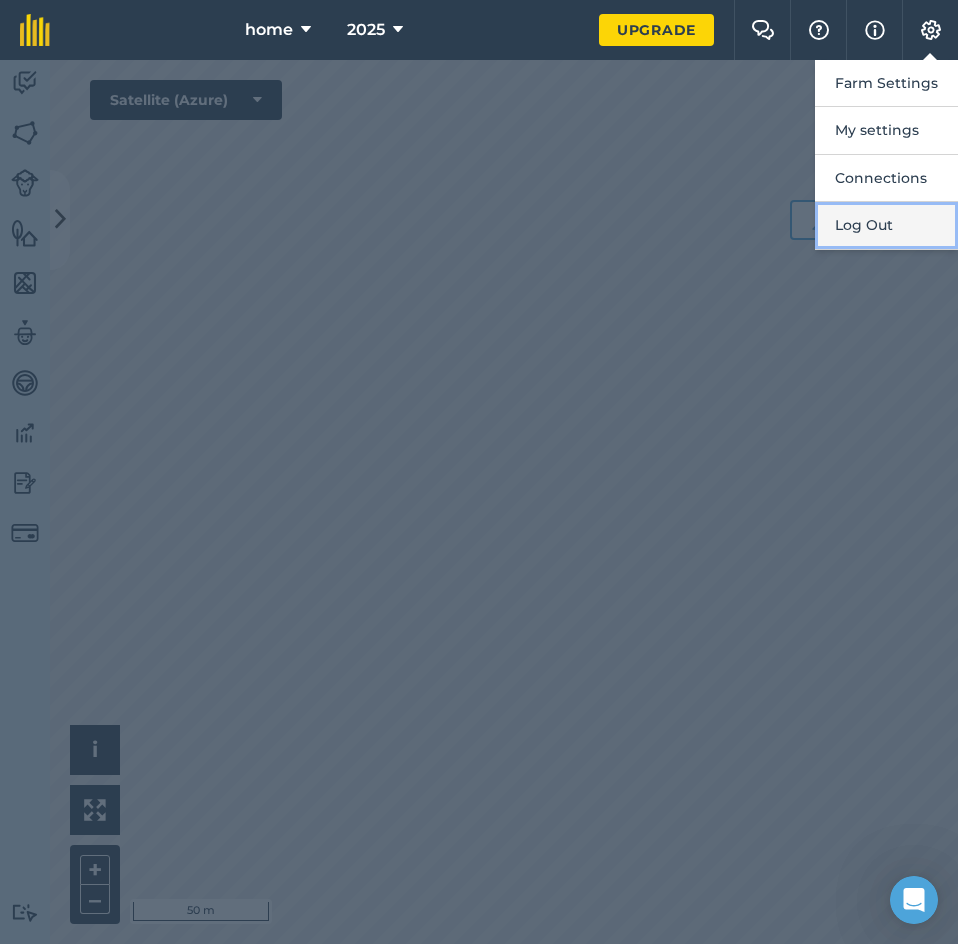 click on "Log Out" at bounding box center [886, 225] 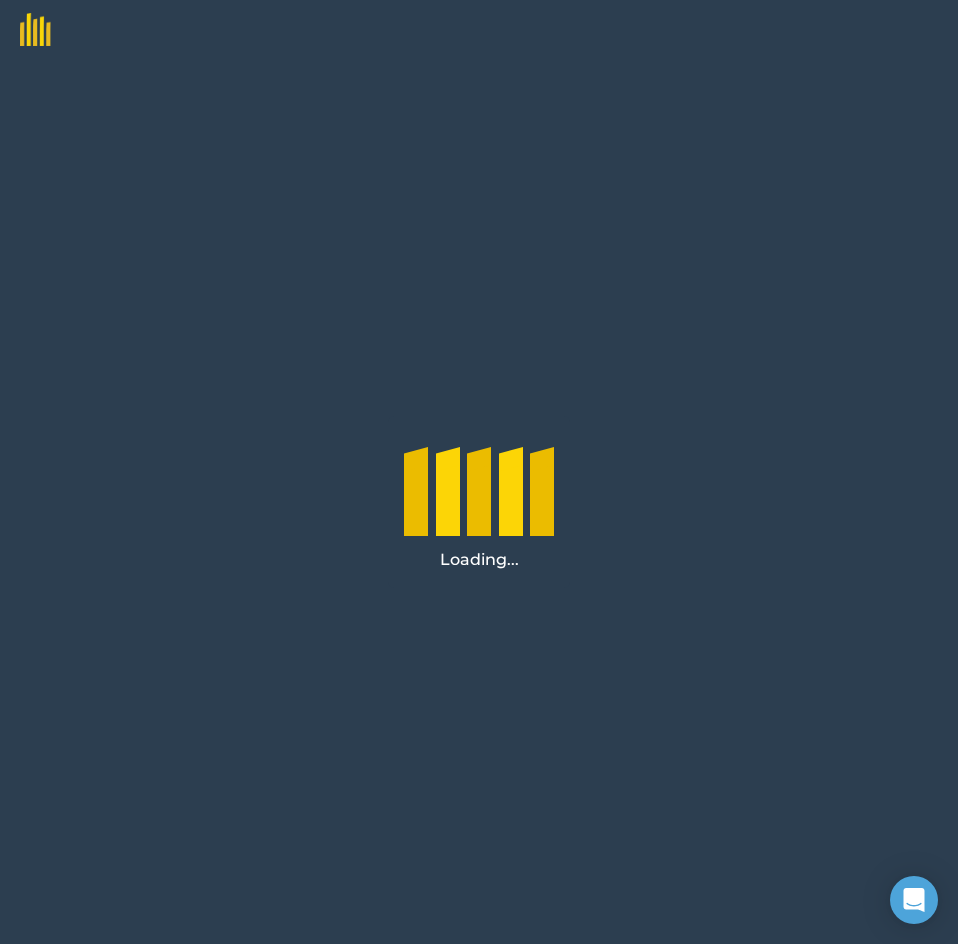 scroll, scrollTop: 0, scrollLeft: 0, axis: both 